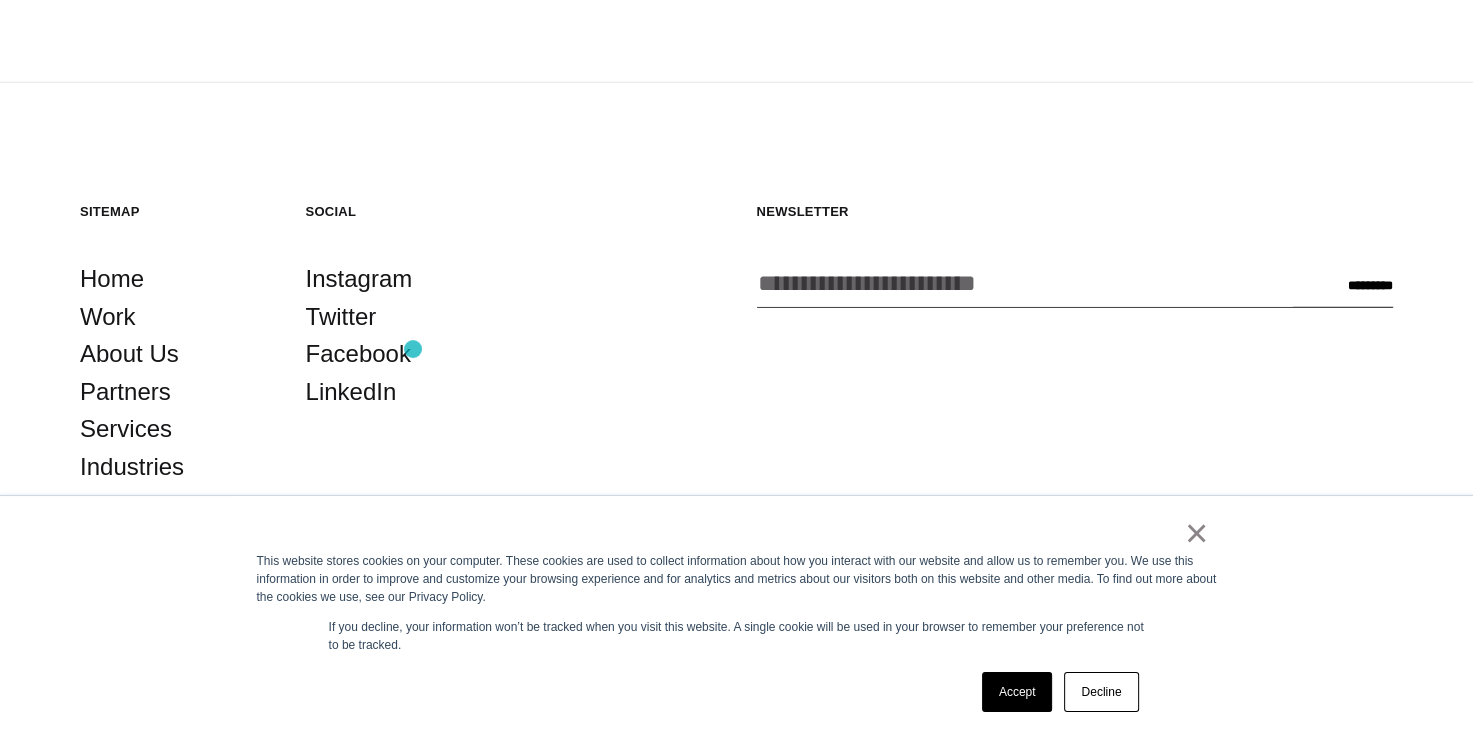 scroll, scrollTop: 5460, scrollLeft: 0, axis: vertical 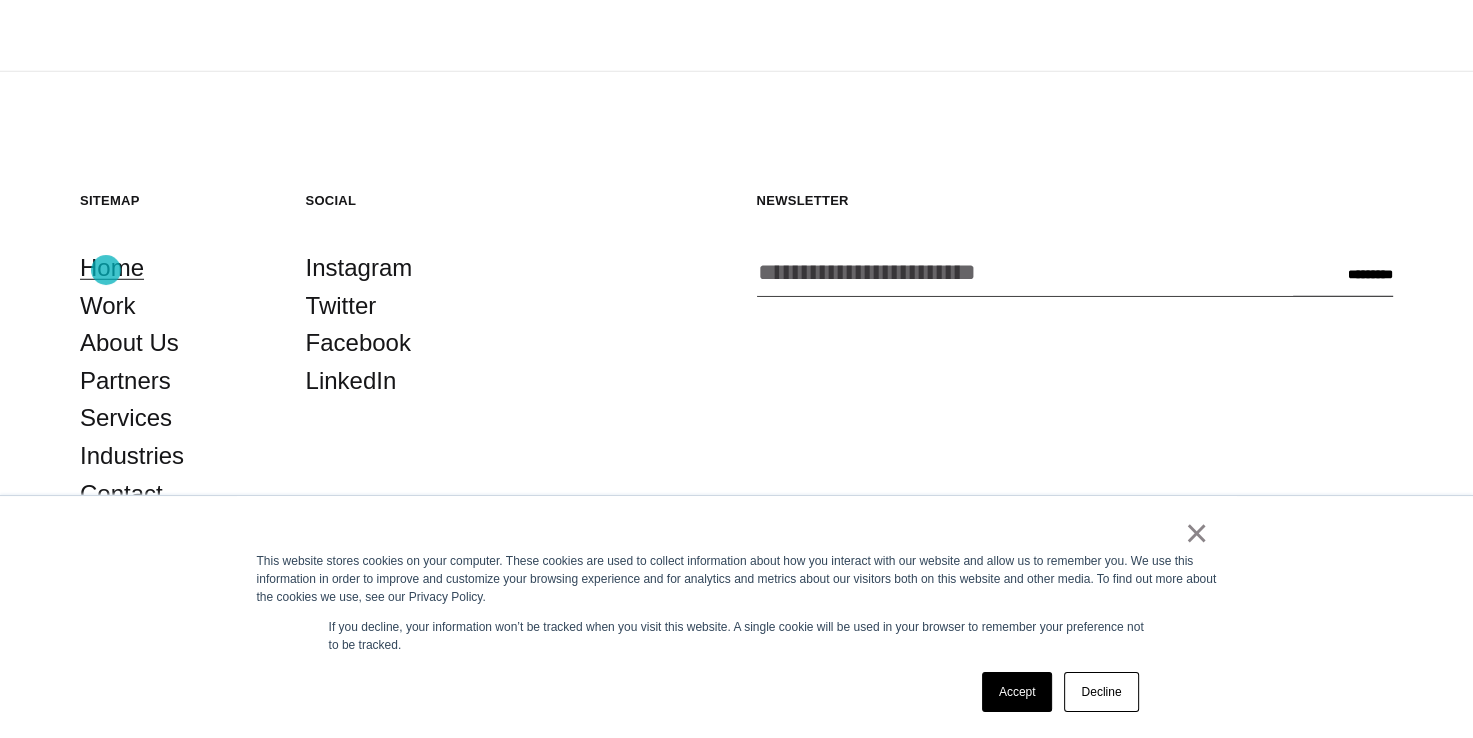 click on "Home" at bounding box center [112, 268] 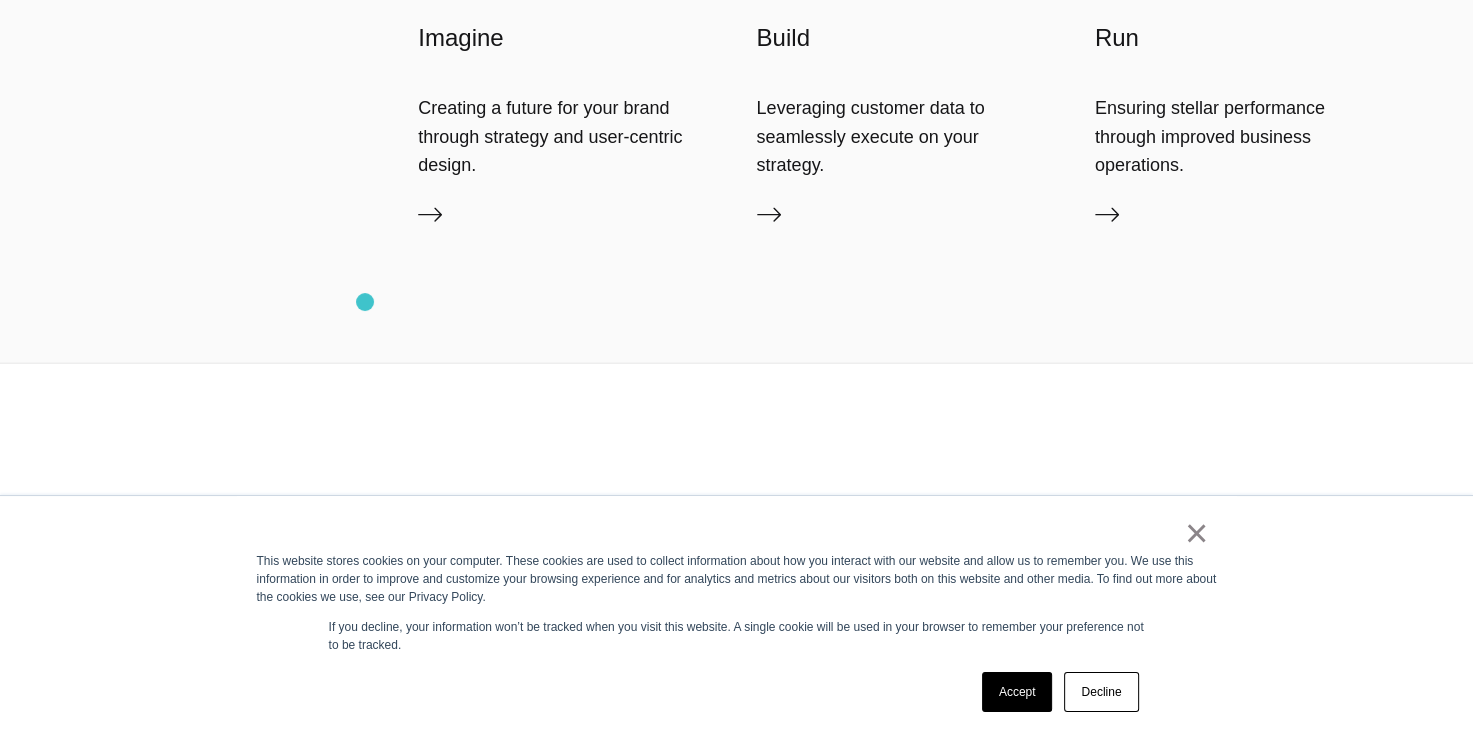 scroll, scrollTop: 5460, scrollLeft: 0, axis: vertical 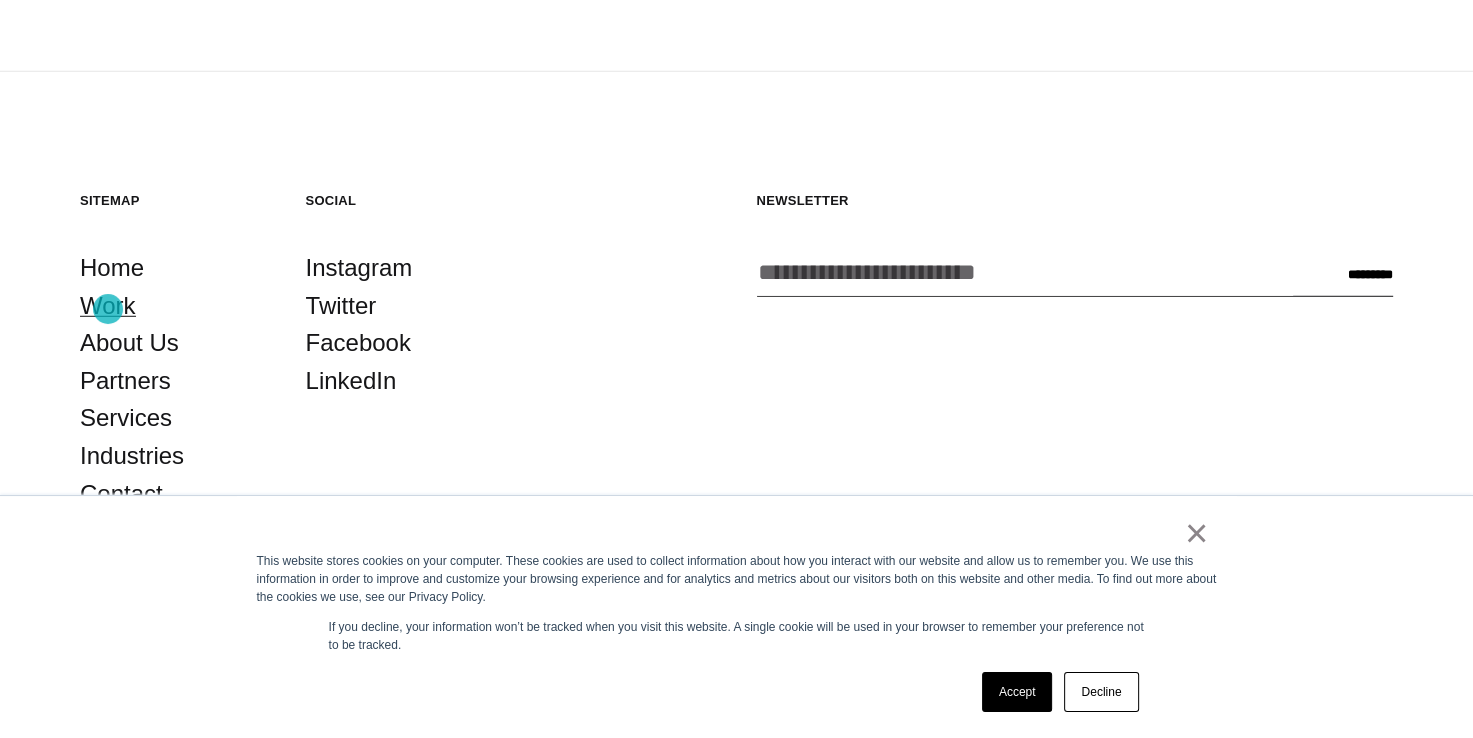 click on "Work" at bounding box center [108, 306] 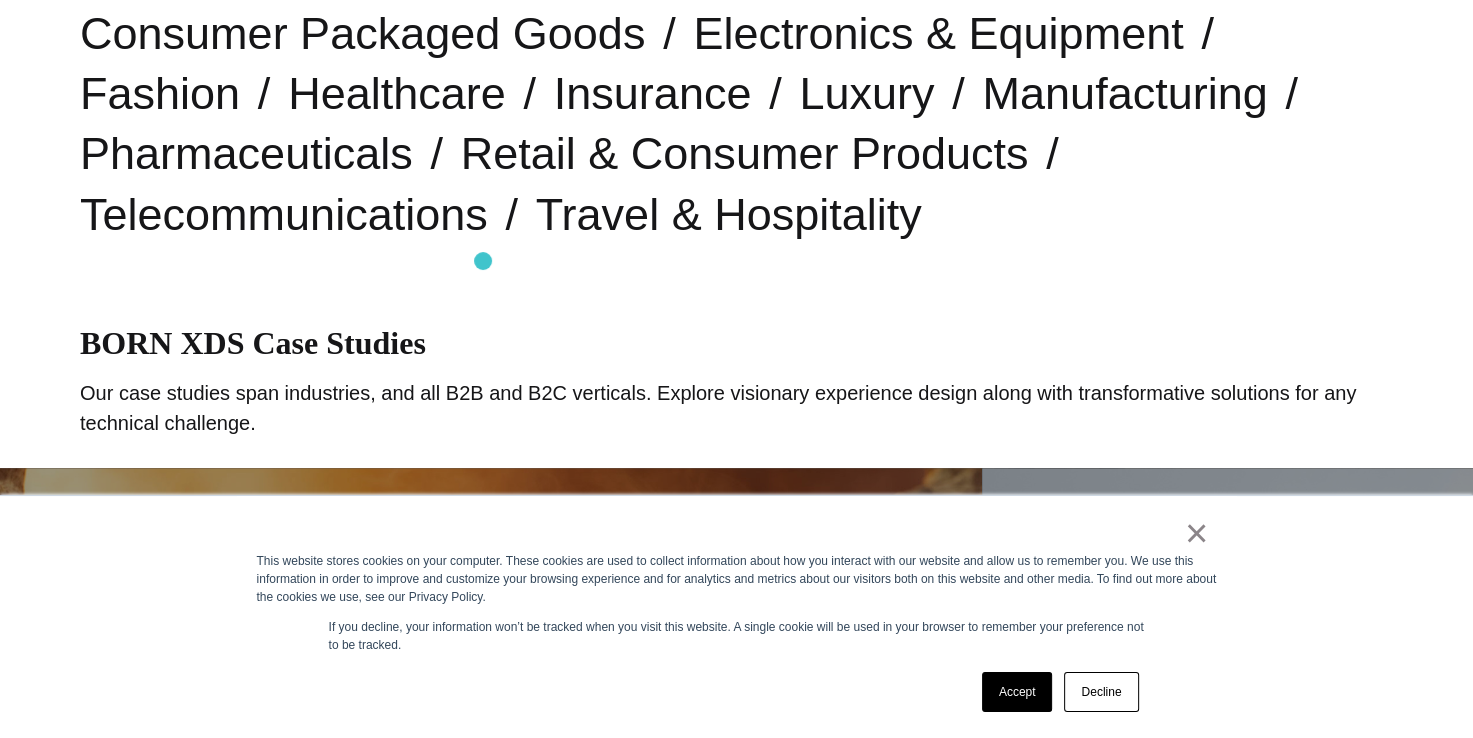 scroll, scrollTop: 706, scrollLeft: 0, axis: vertical 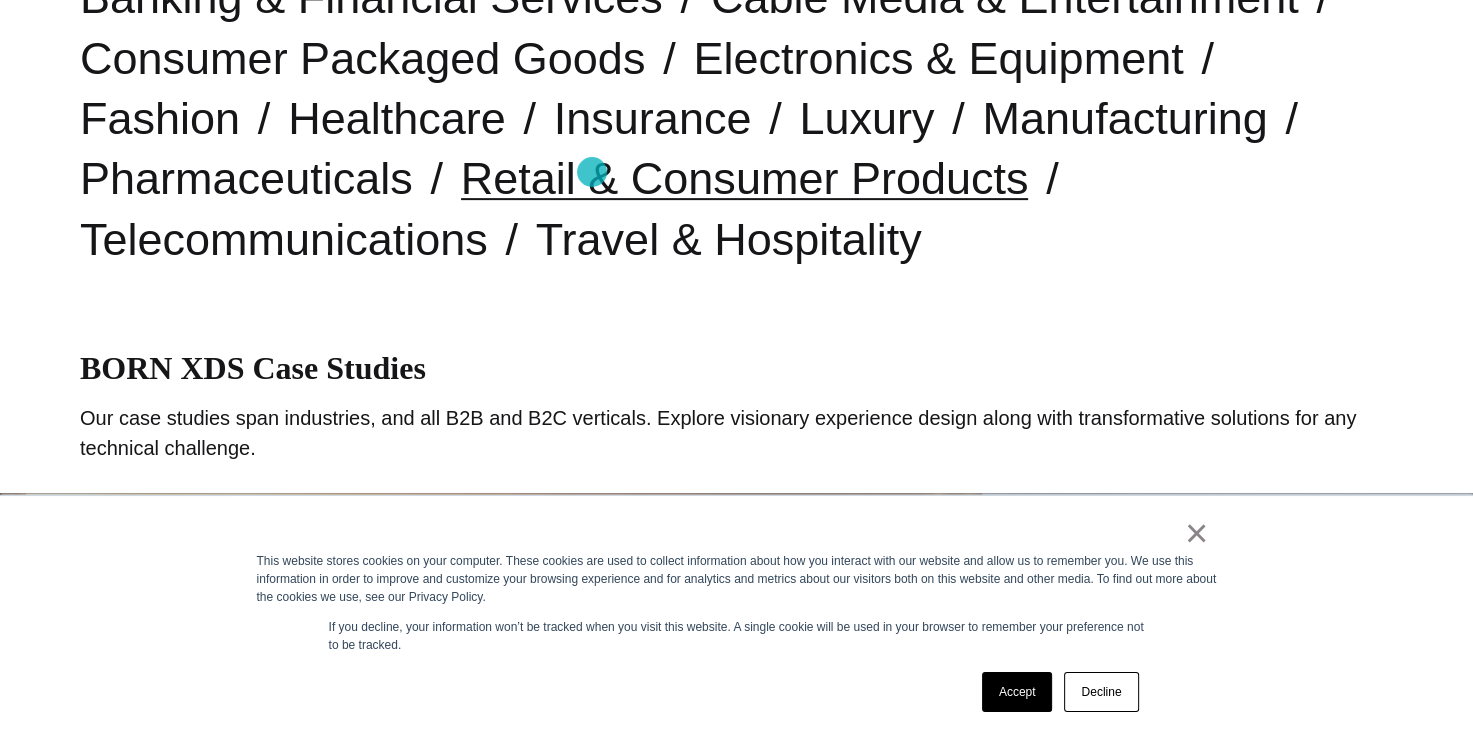 click on "Retail & Consumer Products" at bounding box center [745, 178] 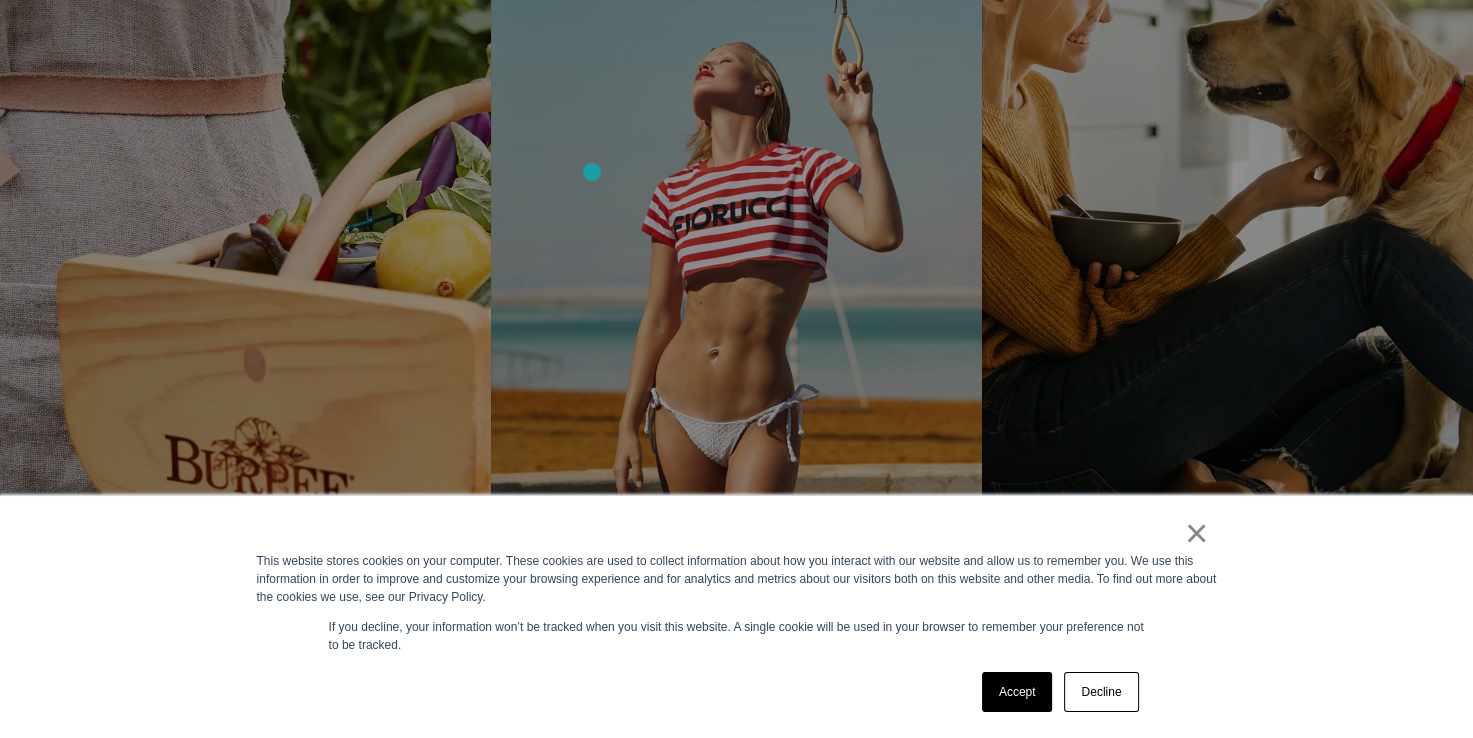 scroll, scrollTop: 3739, scrollLeft: 0, axis: vertical 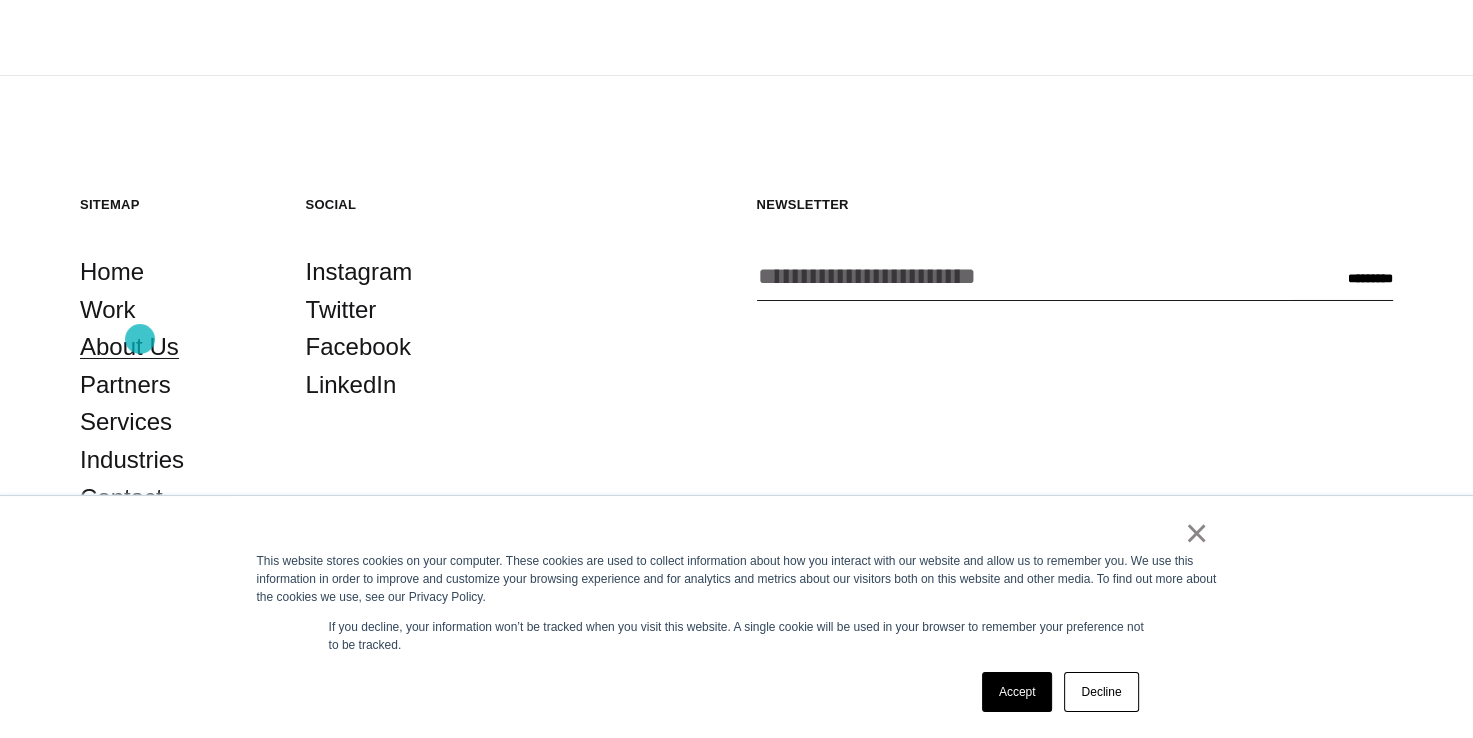 click on "About Us" at bounding box center (129, 347) 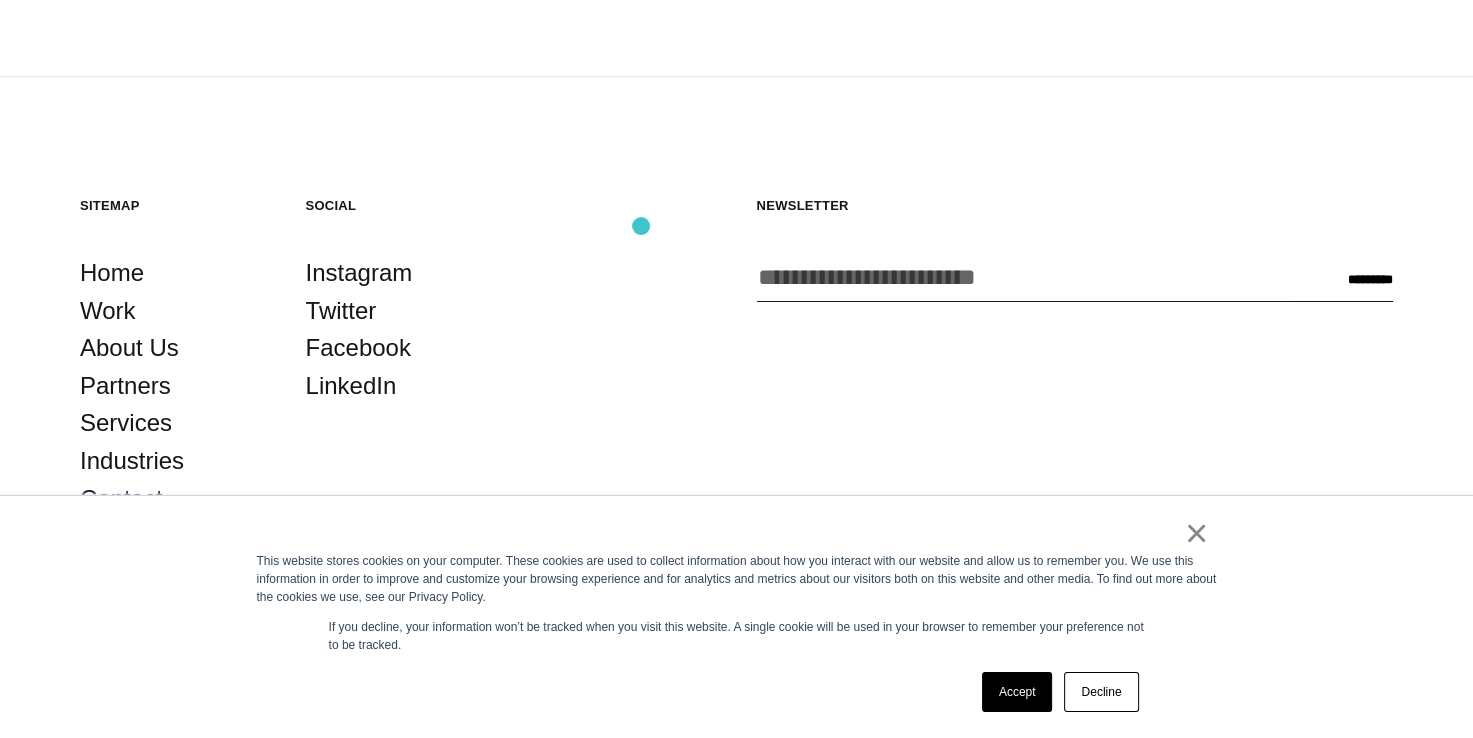 scroll, scrollTop: 6900, scrollLeft: 0, axis: vertical 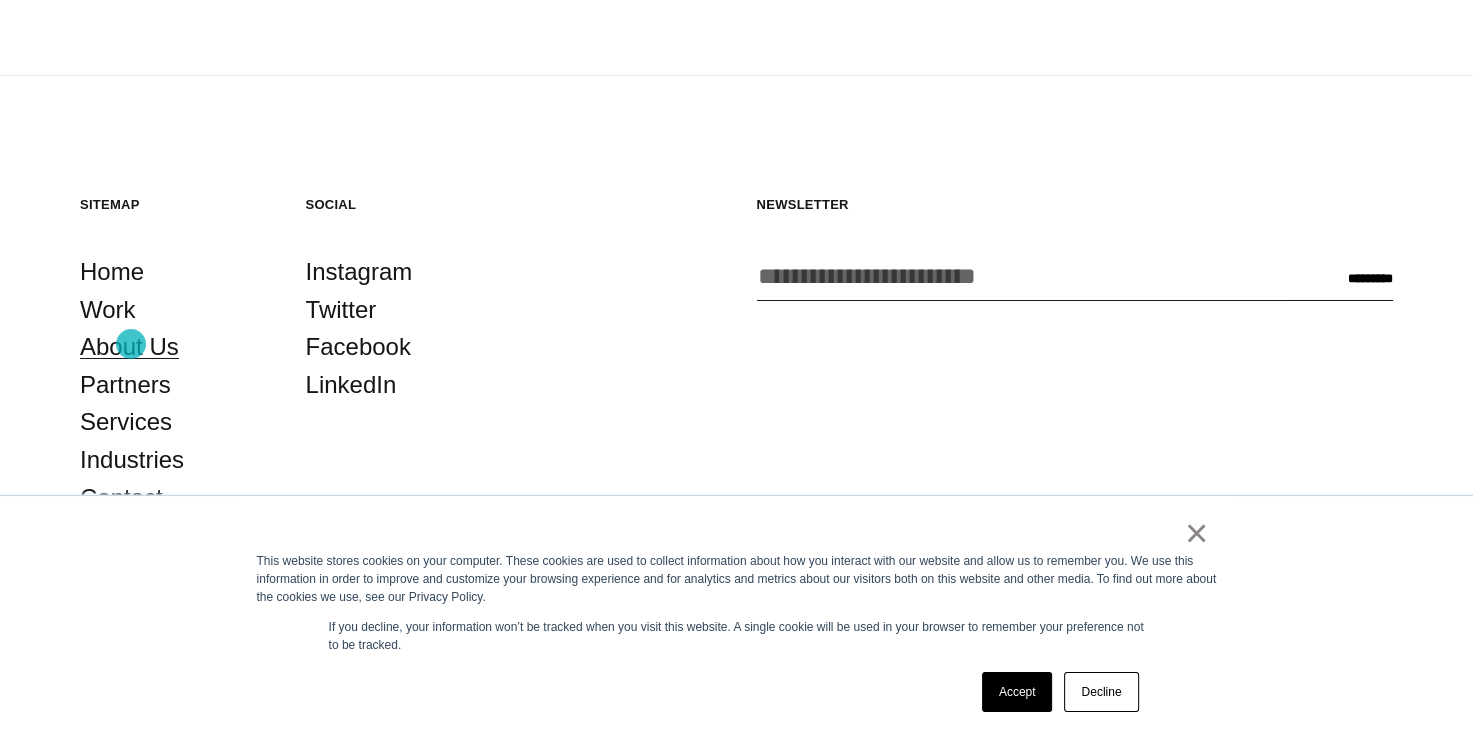 click on "About Us" at bounding box center (129, 347) 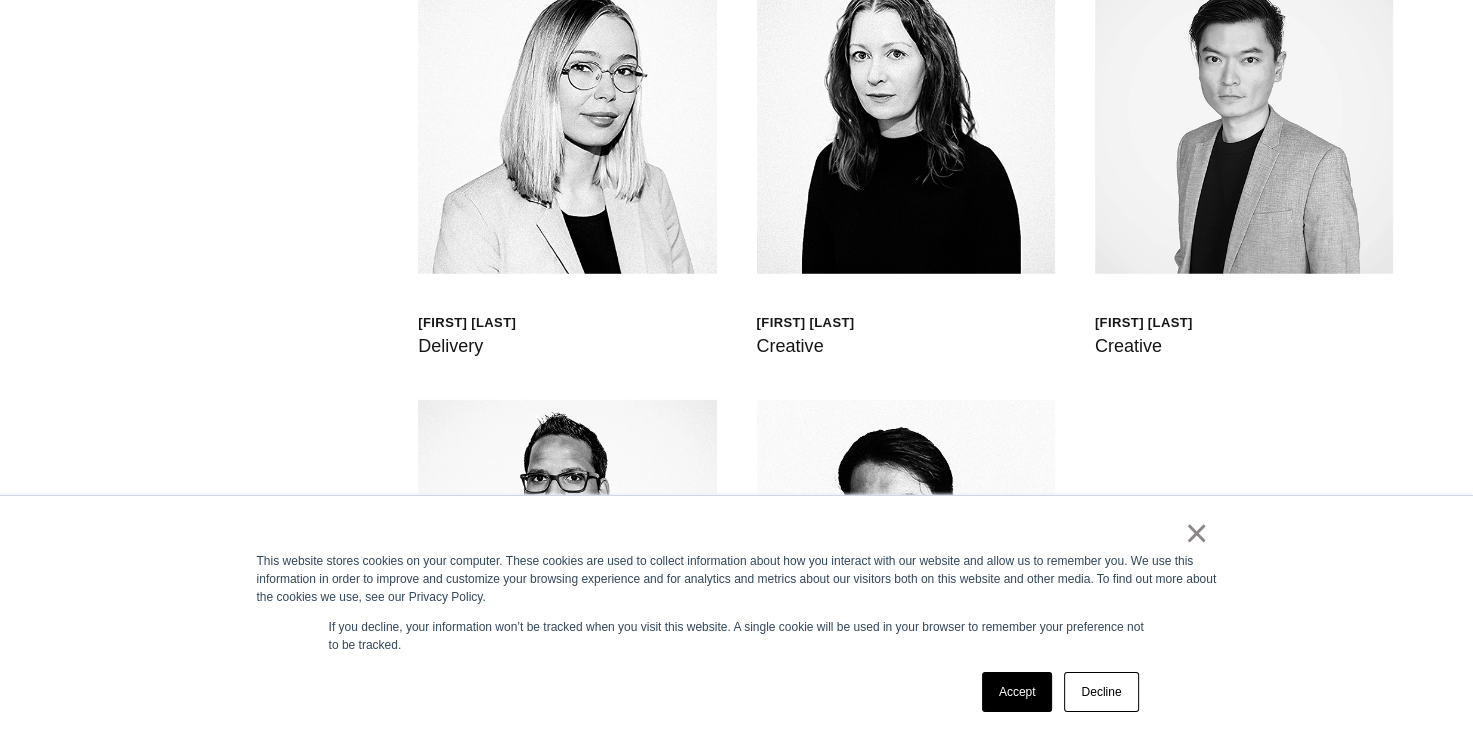 scroll, scrollTop: 5608, scrollLeft: 0, axis: vertical 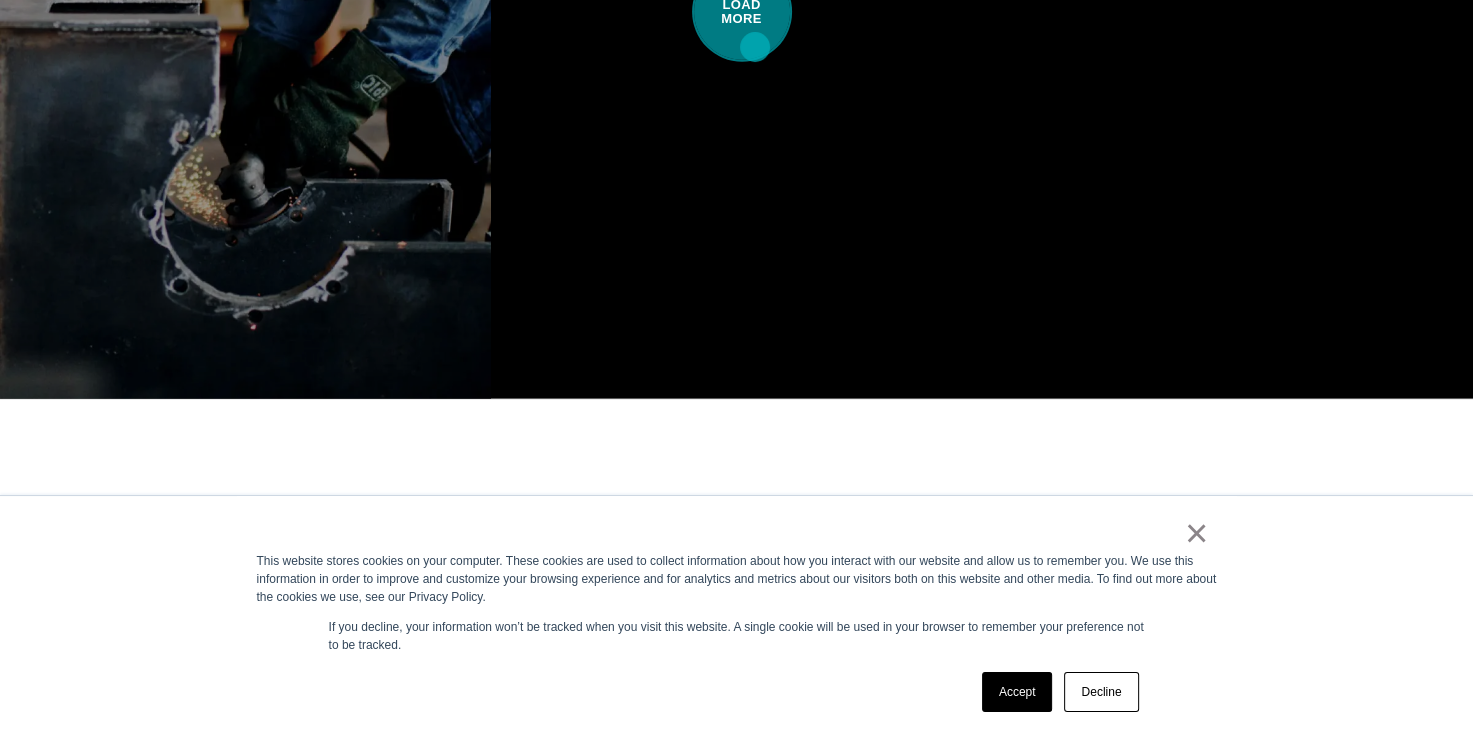 click on "Load More" at bounding box center (742, 12) 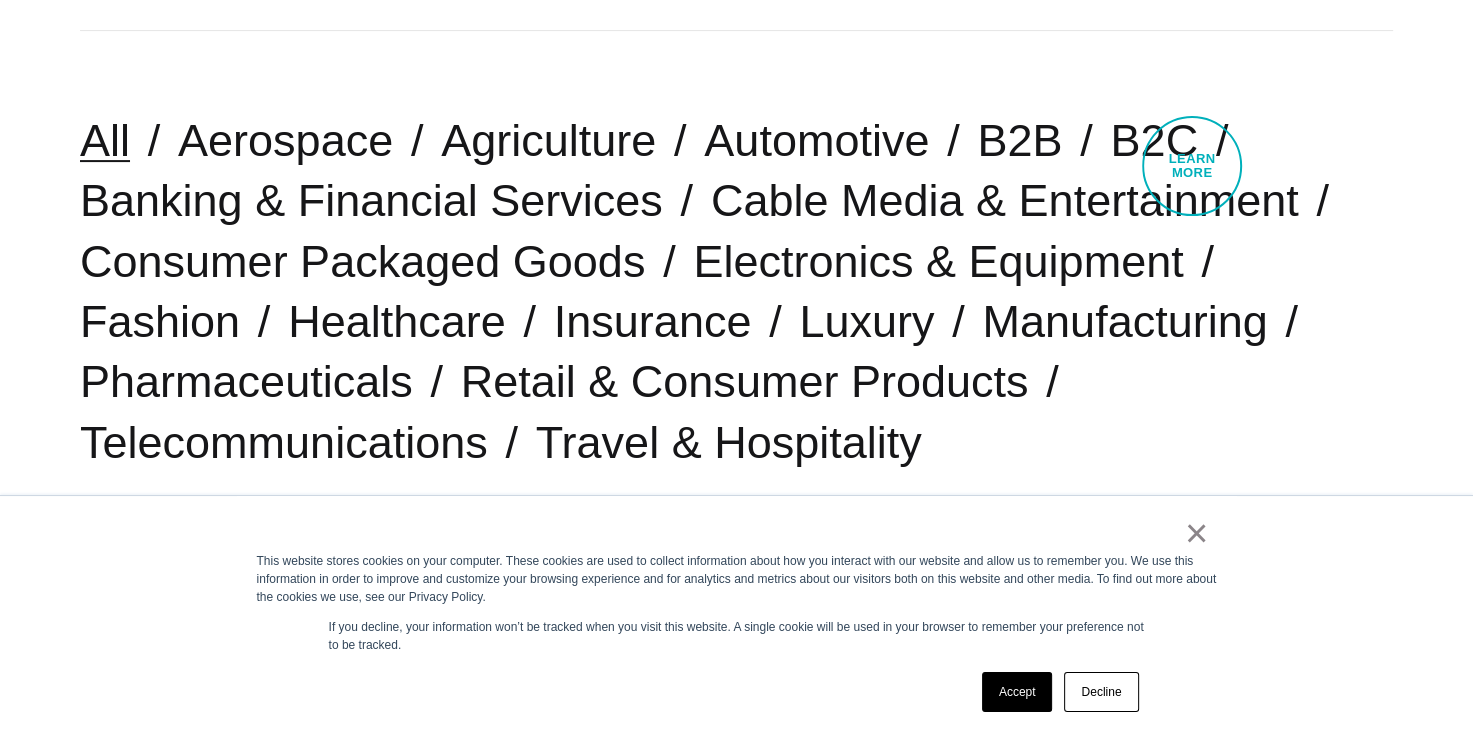scroll, scrollTop: 504, scrollLeft: 0, axis: vertical 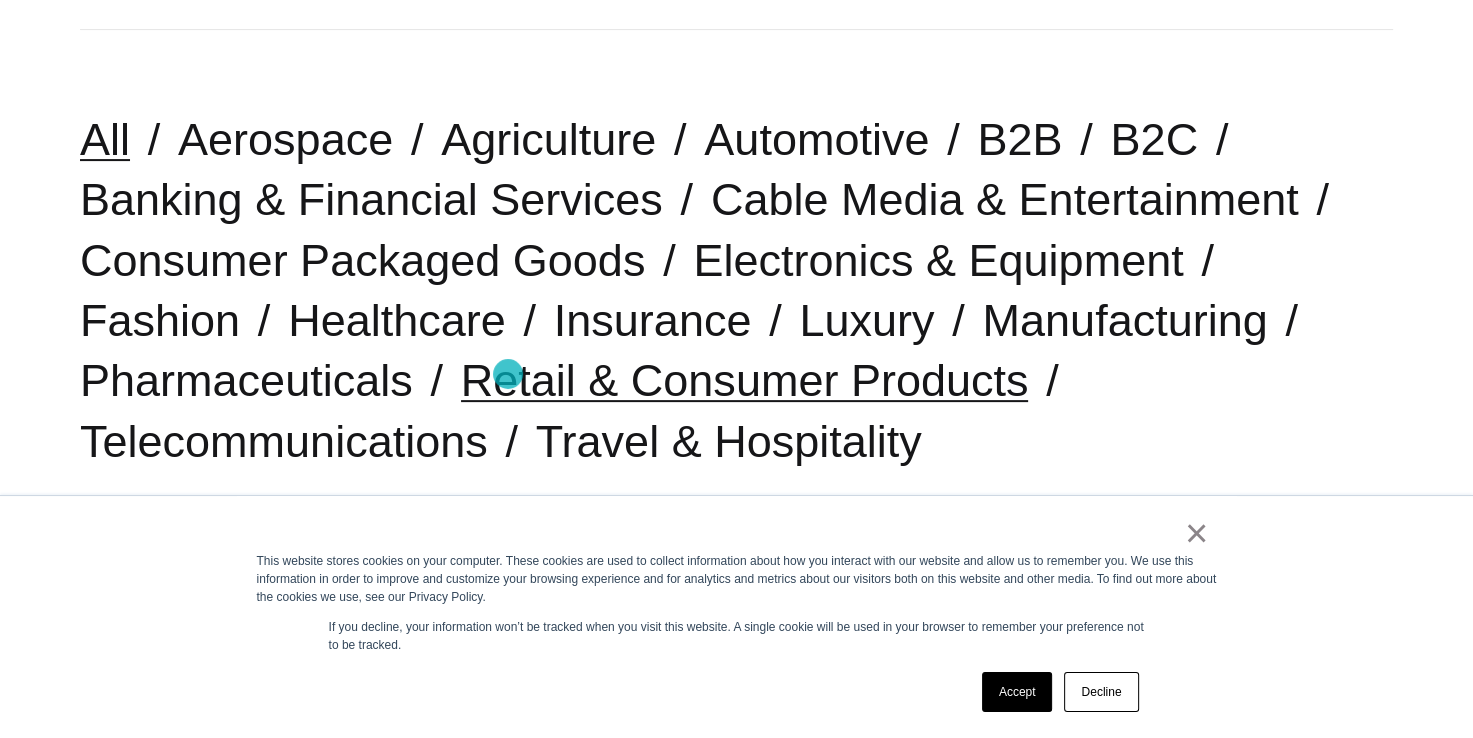 click on "Retail & Consumer Products" at bounding box center (745, 380) 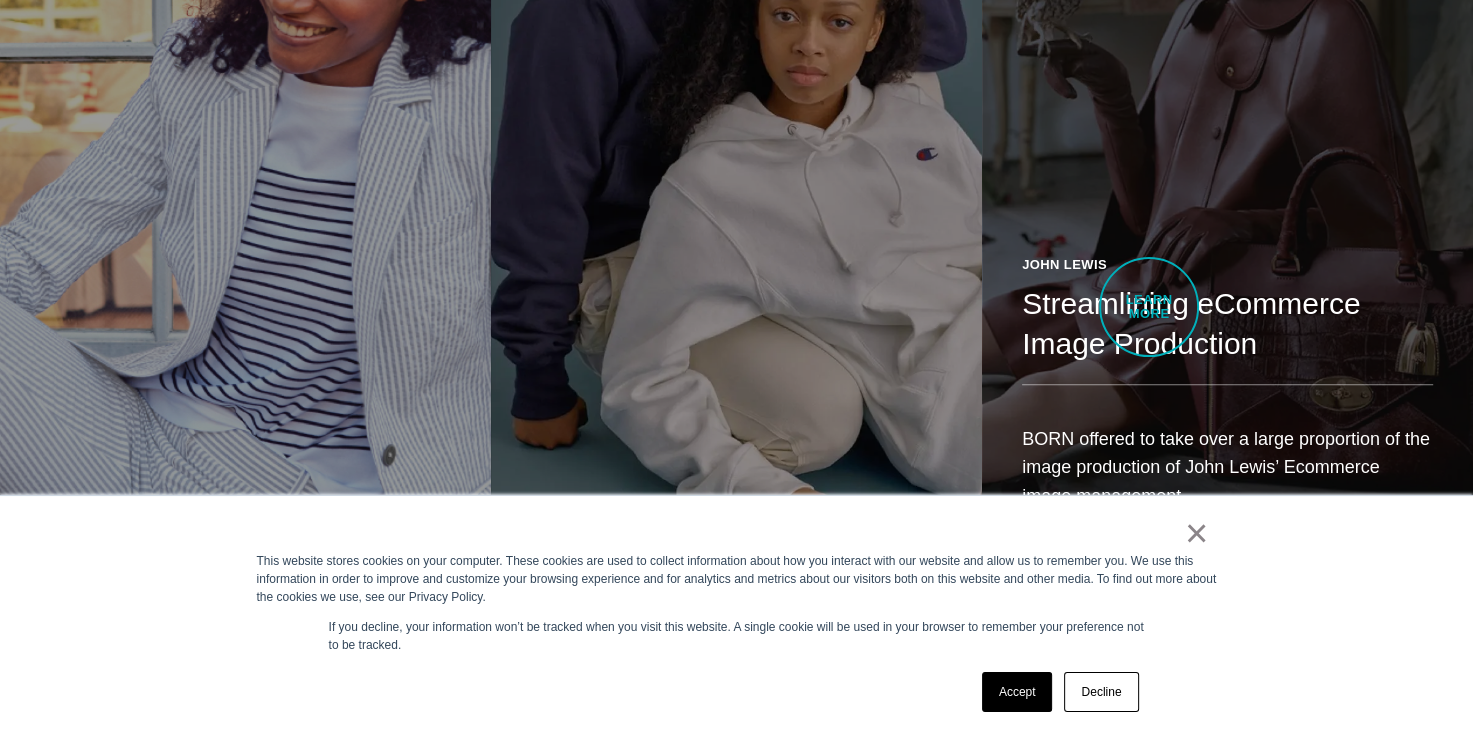 scroll, scrollTop: 2182, scrollLeft: 0, axis: vertical 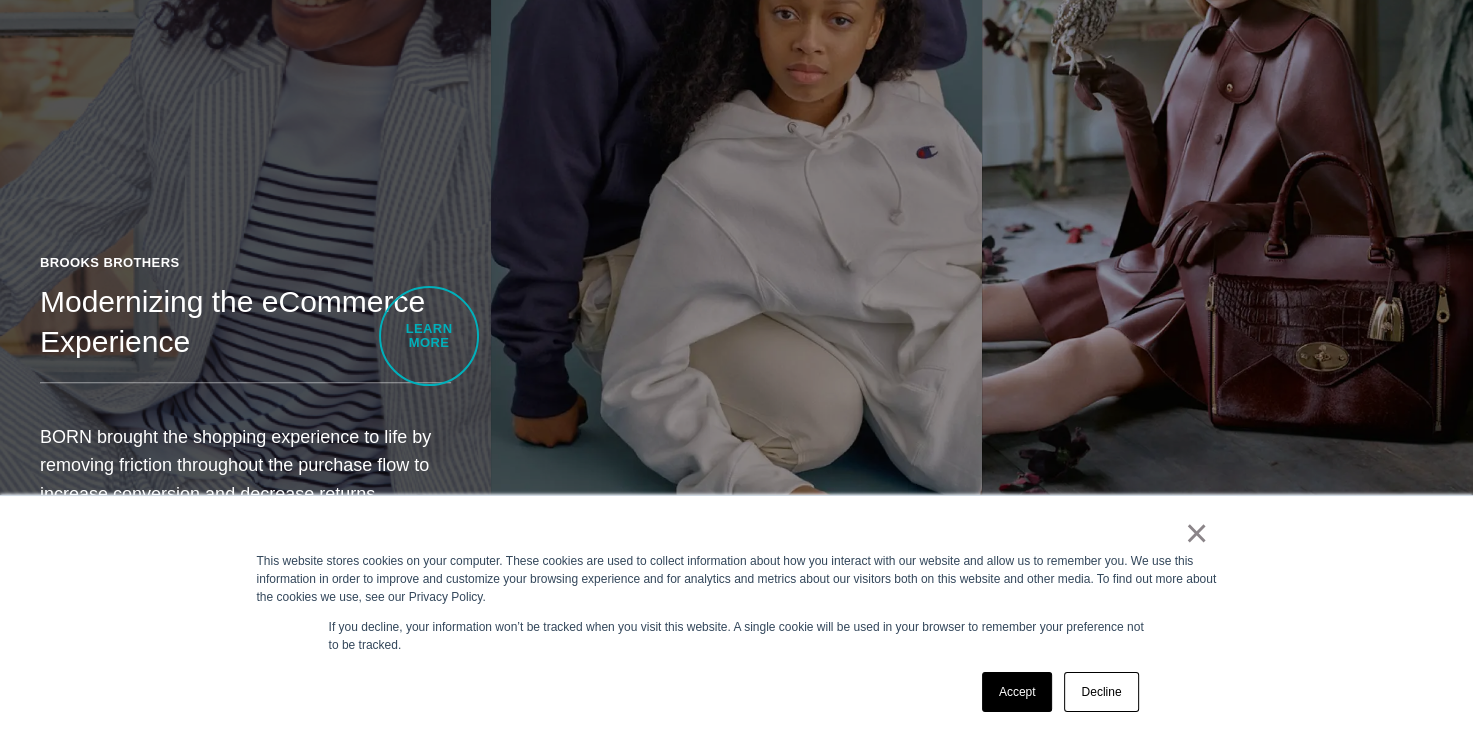 click on "Brooks Brothers
Modernizing the eCommerce Experience
BORN brought the shopping experience to life by removing friction throughout the purchase flow to increase conversion and decrease returns." at bounding box center (245, 176) 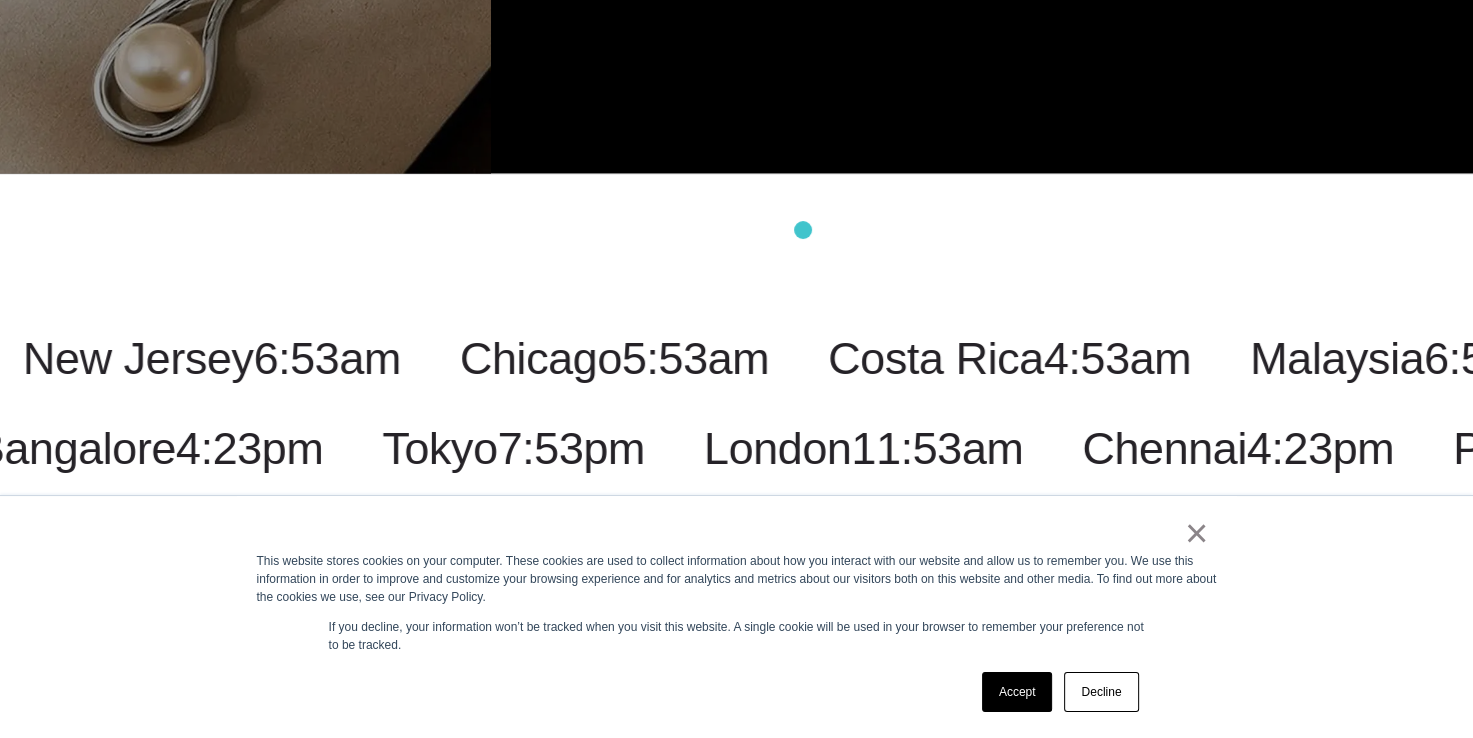 scroll, scrollTop: 5453, scrollLeft: 0, axis: vertical 